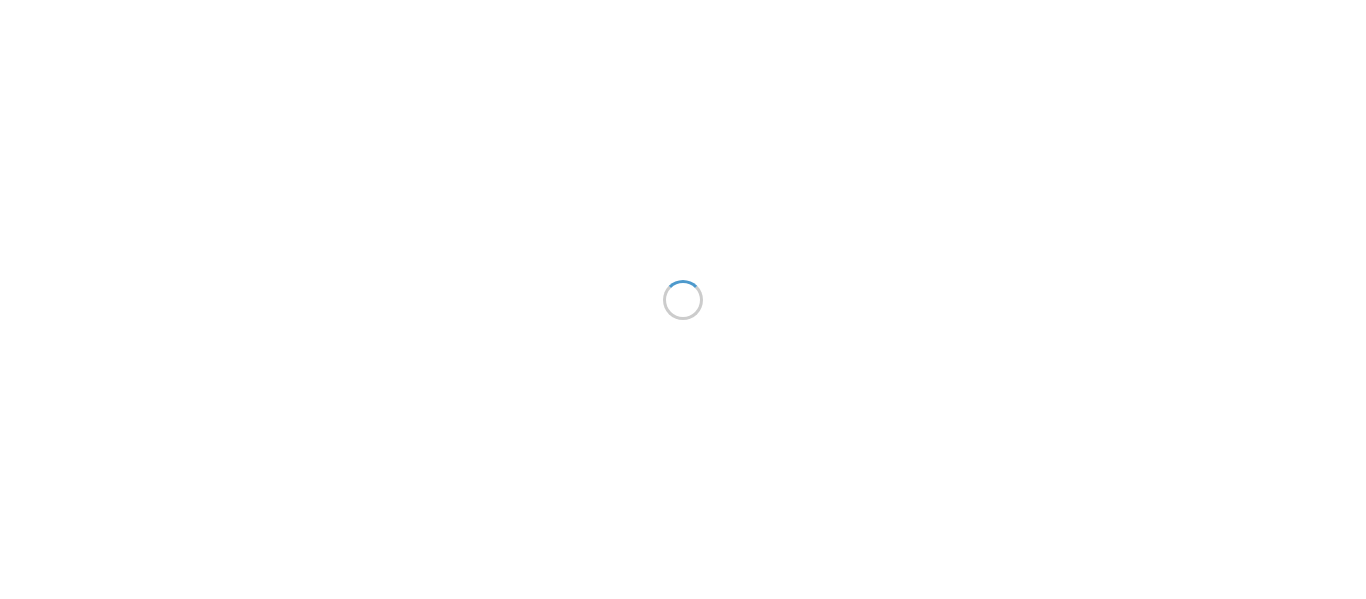 scroll, scrollTop: 0, scrollLeft: 0, axis: both 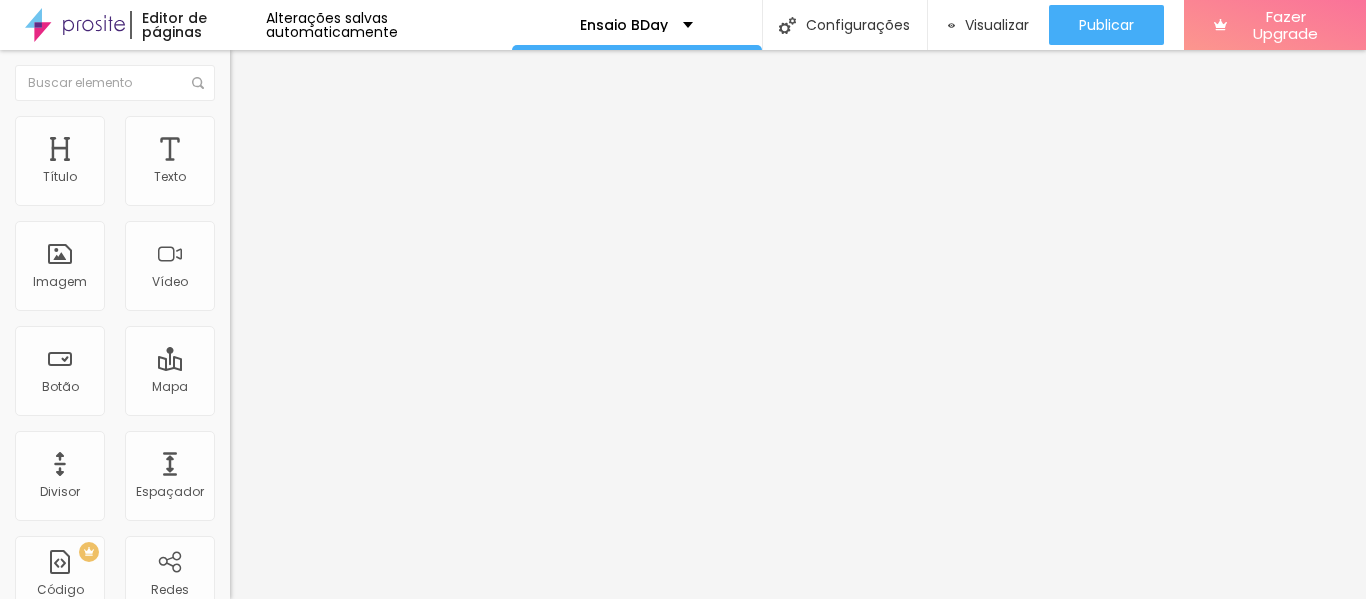 click on "Avançado" at bounding box center (345, 146) 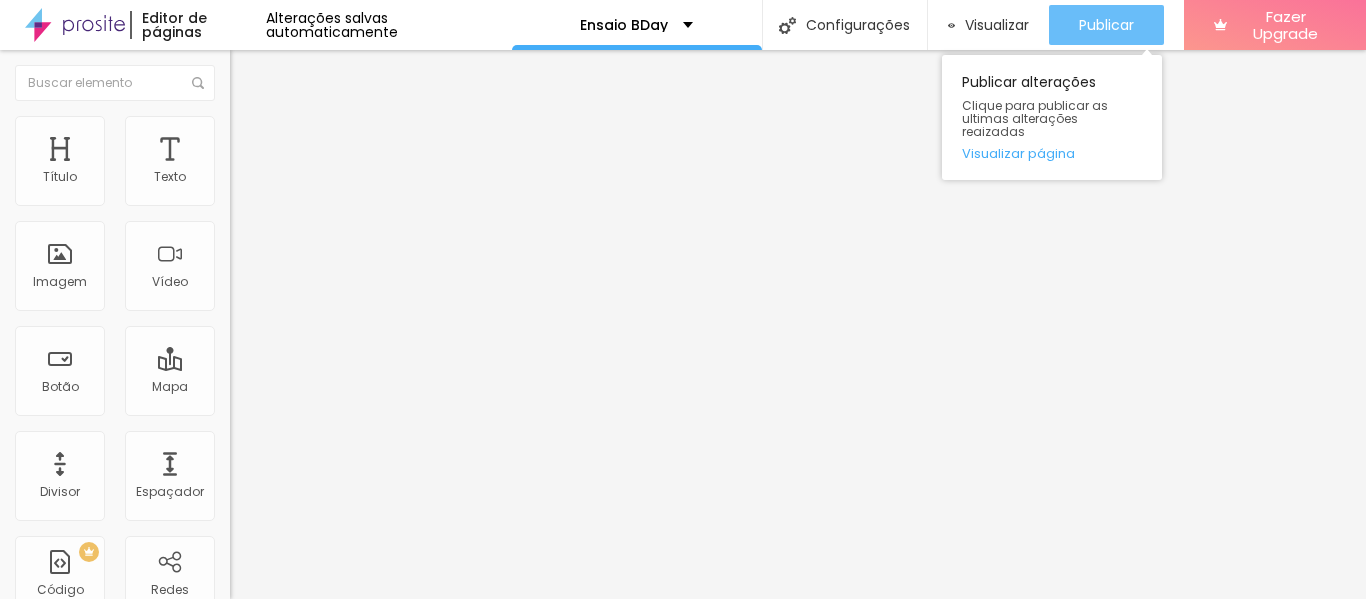 click on "Publicar" at bounding box center [1106, 25] 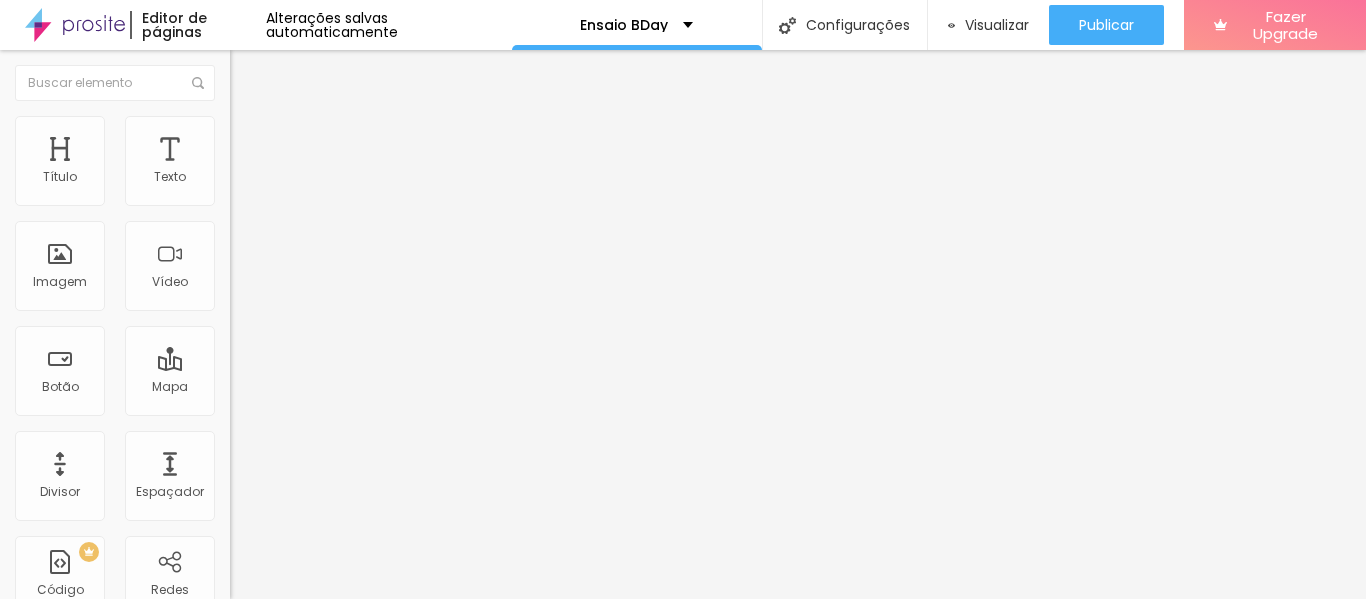 scroll, scrollTop: 1123, scrollLeft: 0, axis: vertical 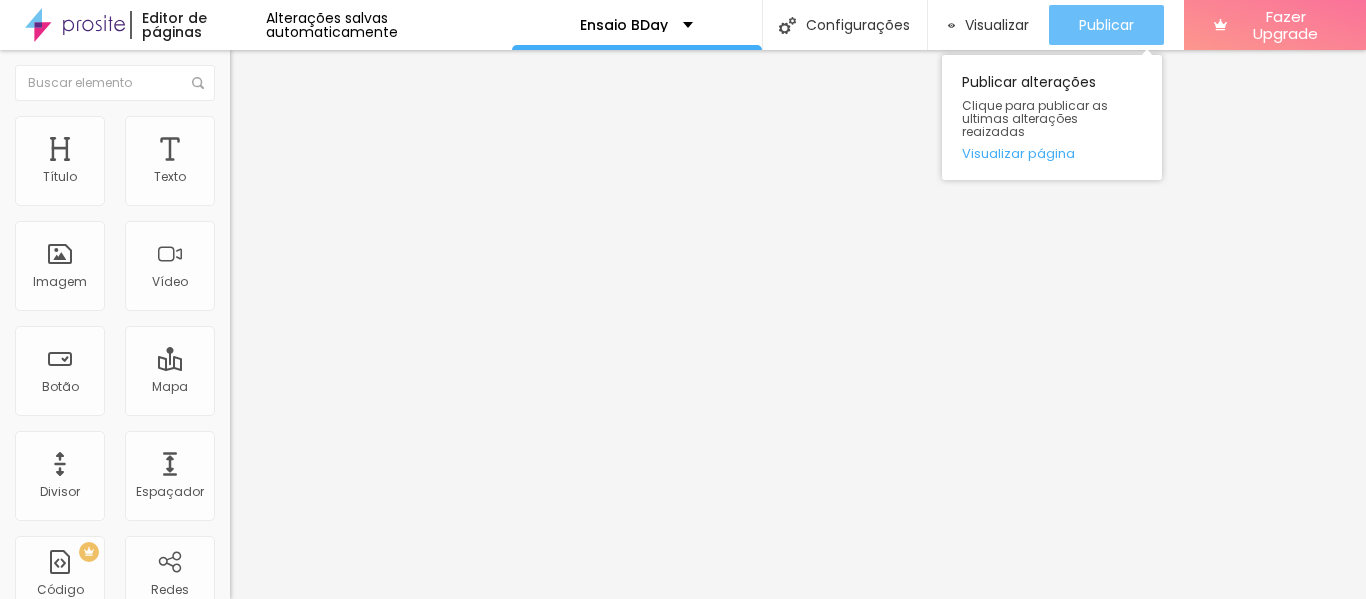 click on "Publicar" at bounding box center (1106, 25) 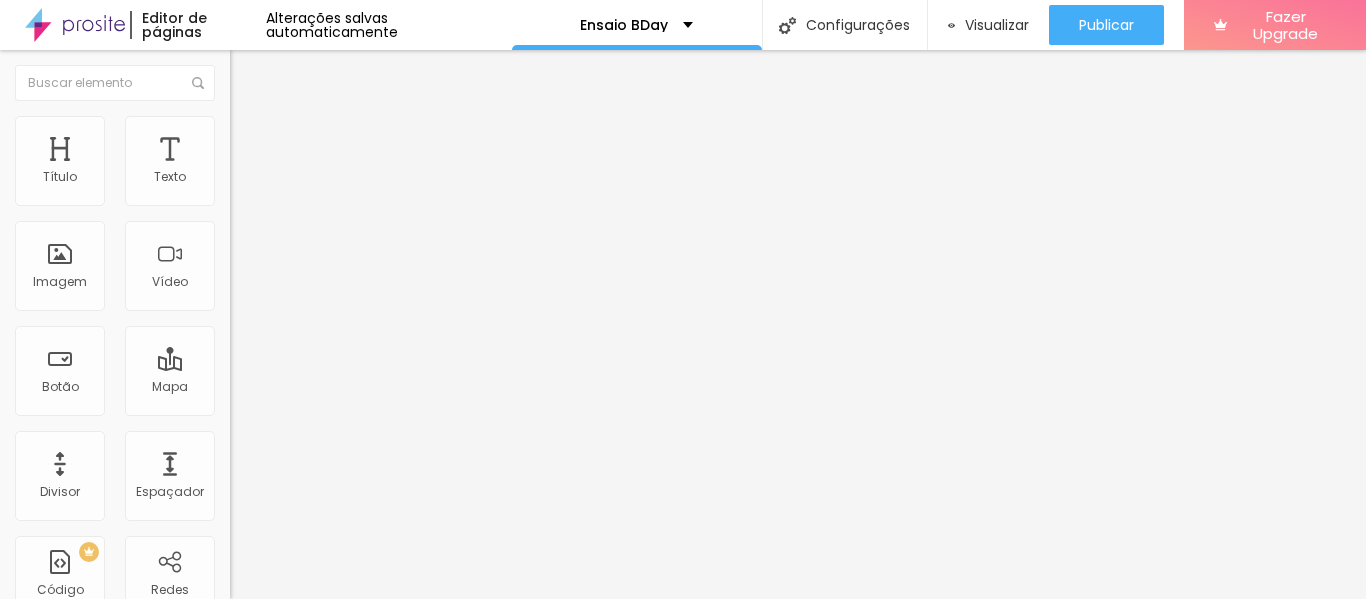 scroll, scrollTop: 0, scrollLeft: 0, axis: both 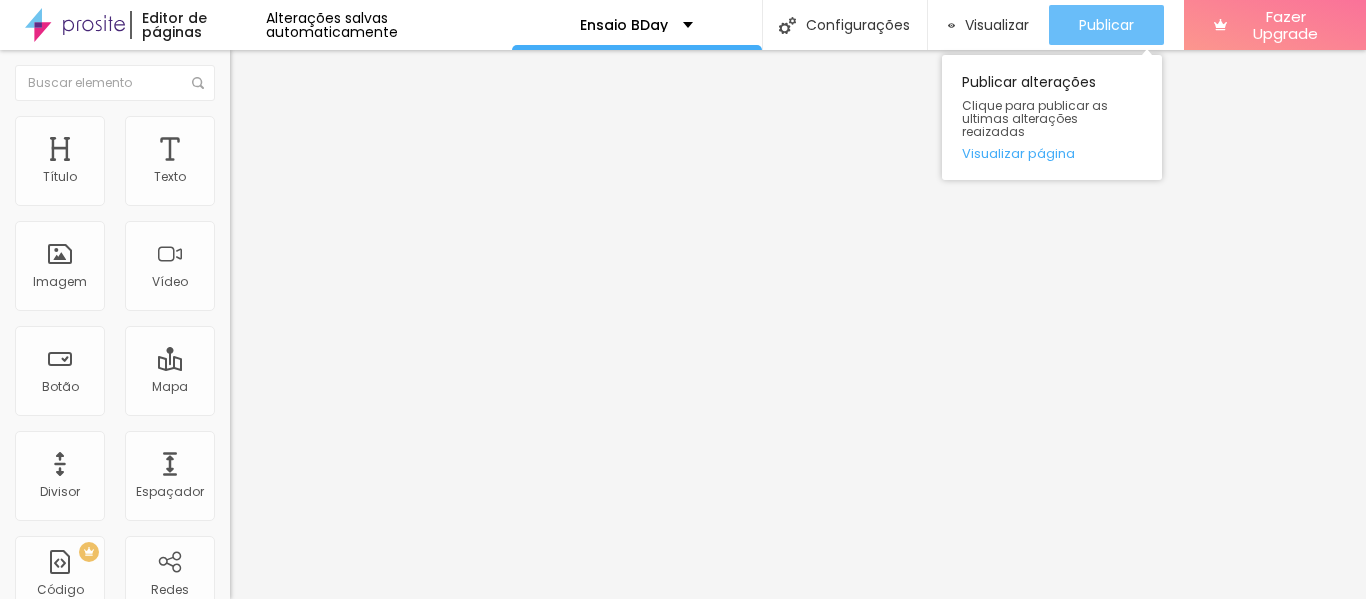 click on "Publicar" at bounding box center (1106, 25) 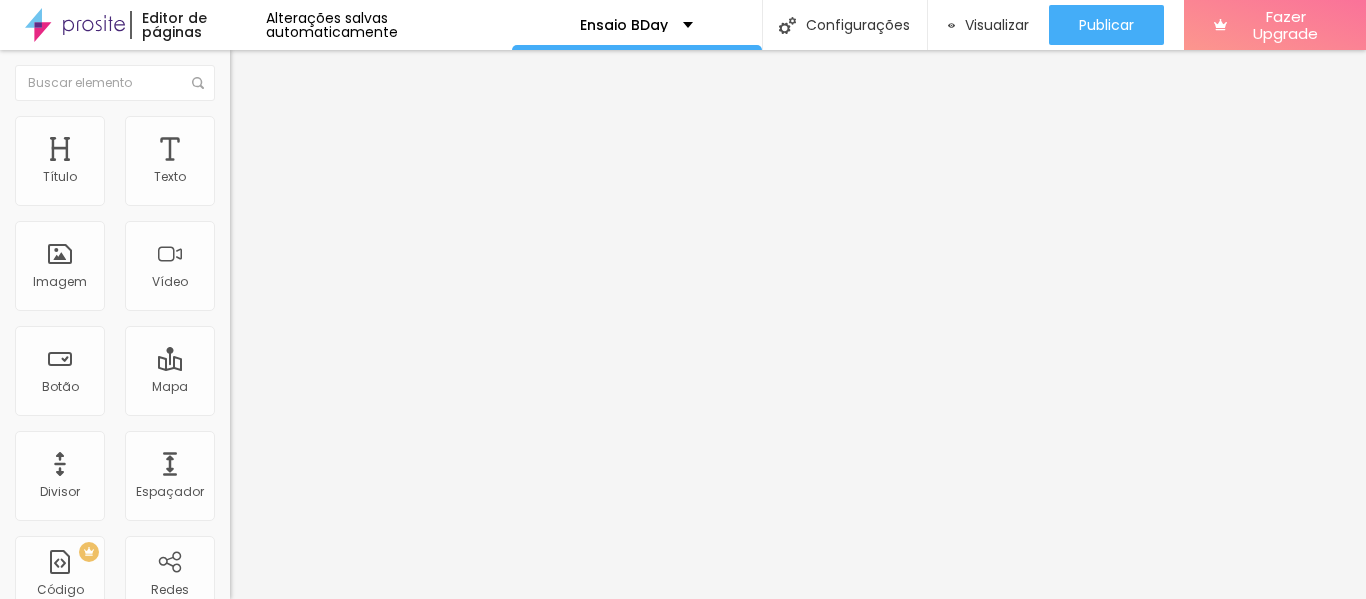 click at bounding box center [244, 181] 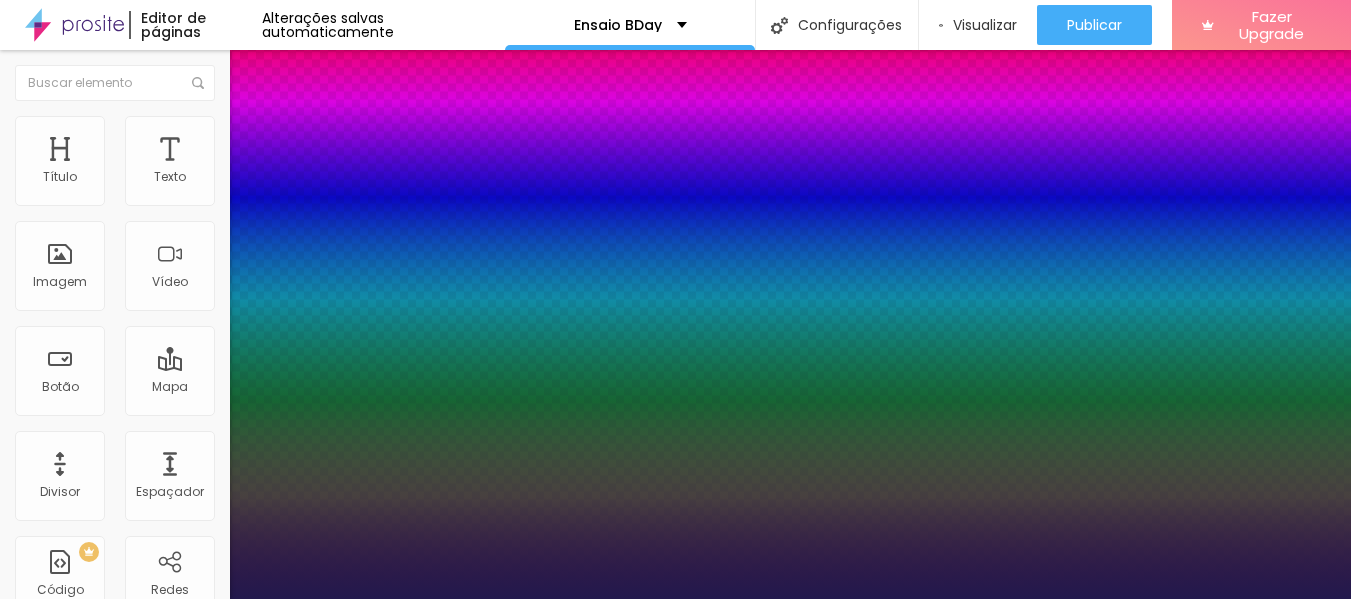 type on "1" 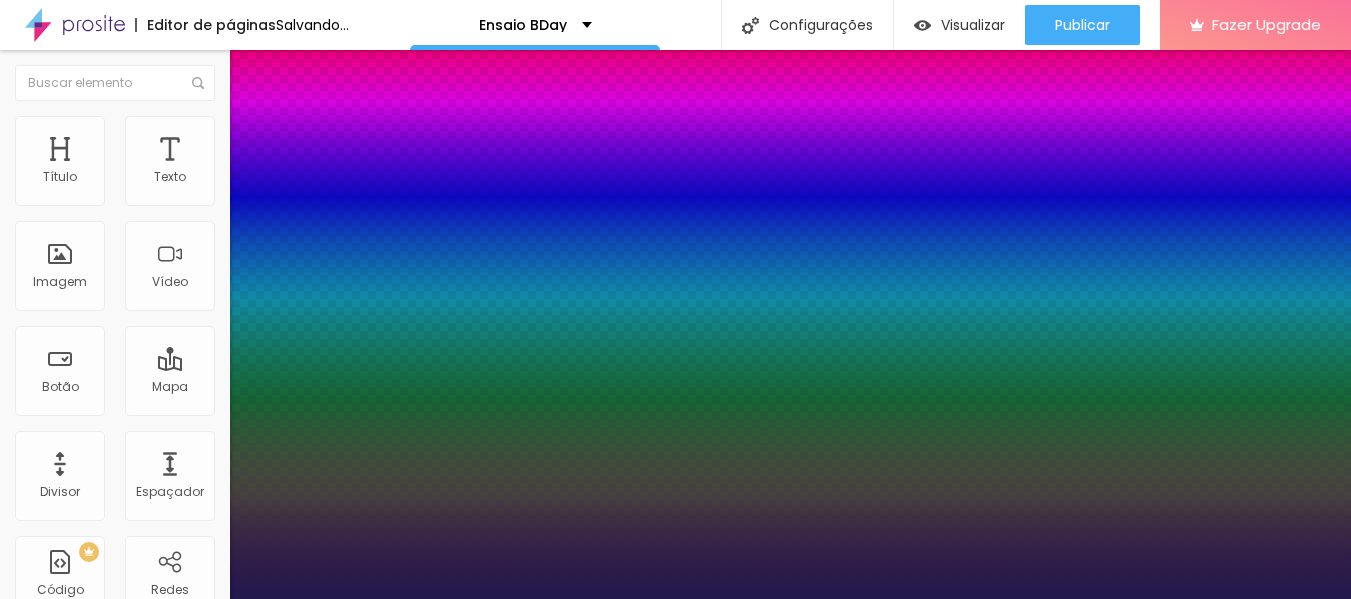 type on "1" 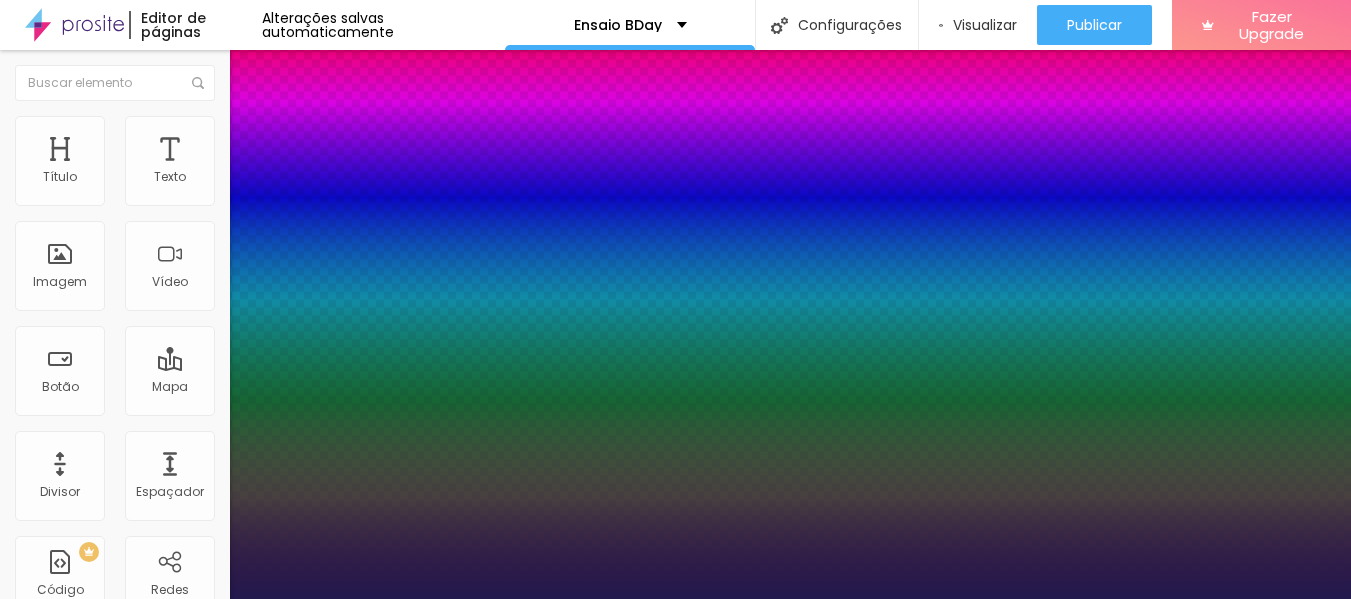 drag, startPoint x: 266, startPoint y: 341, endPoint x: 298, endPoint y: 348, distance: 32.75668 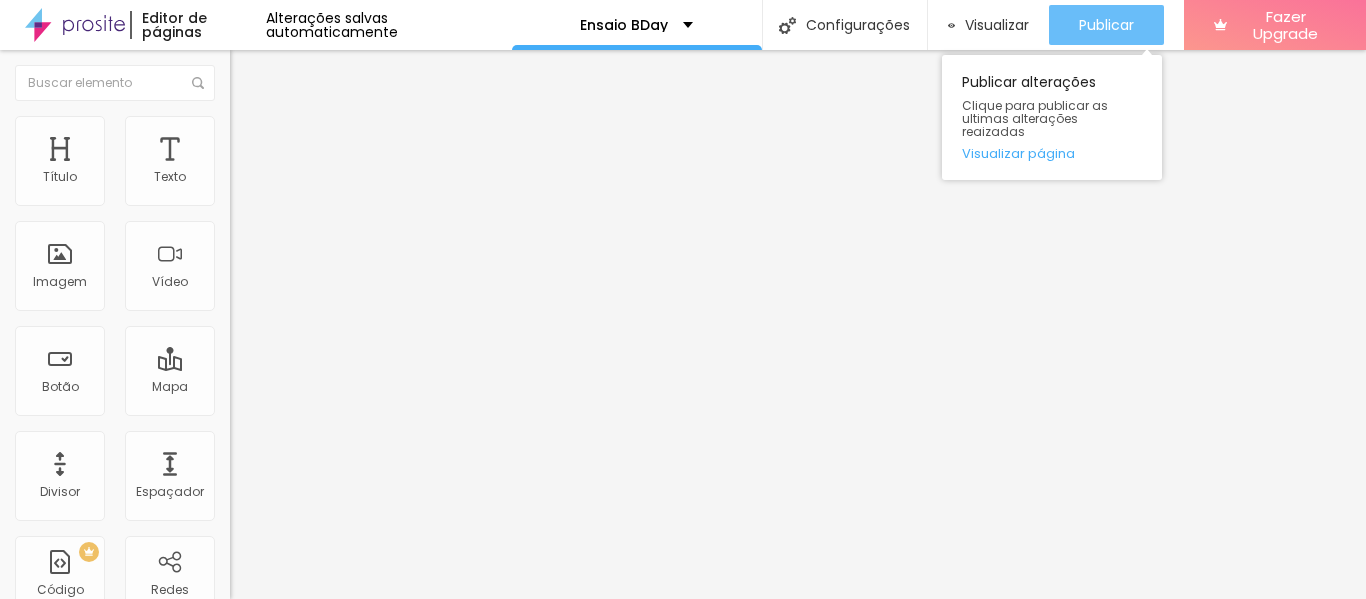 click on "Publicar" at bounding box center [1106, 25] 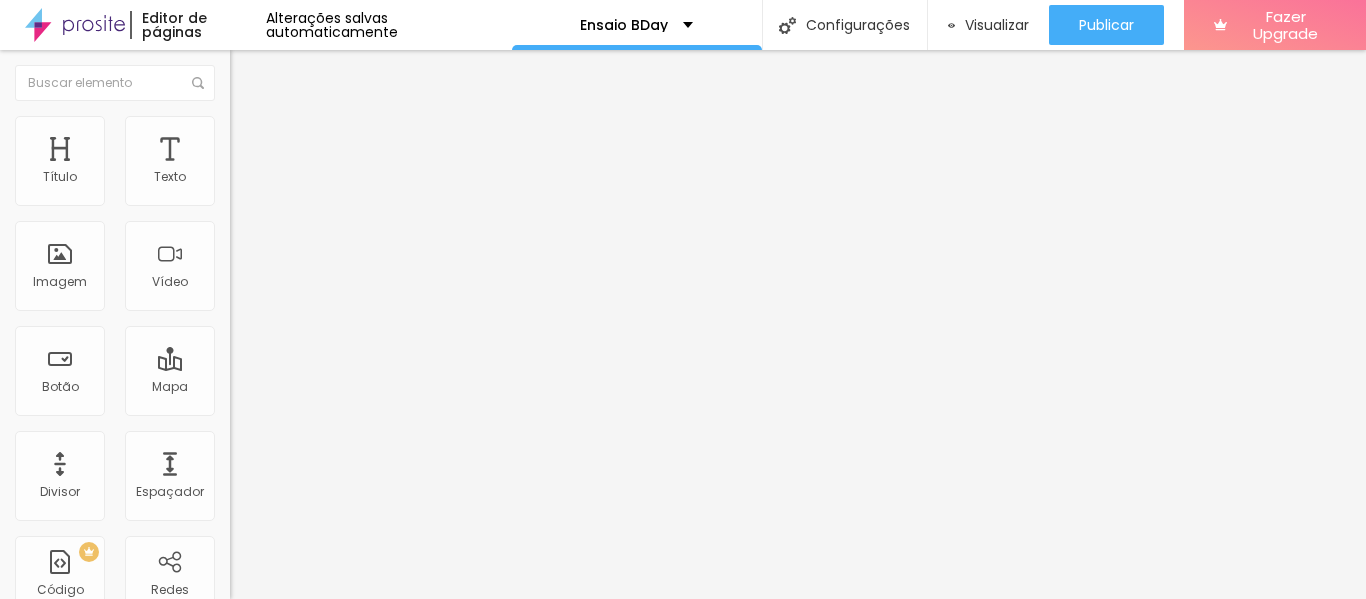 click at bounding box center (237, 209) 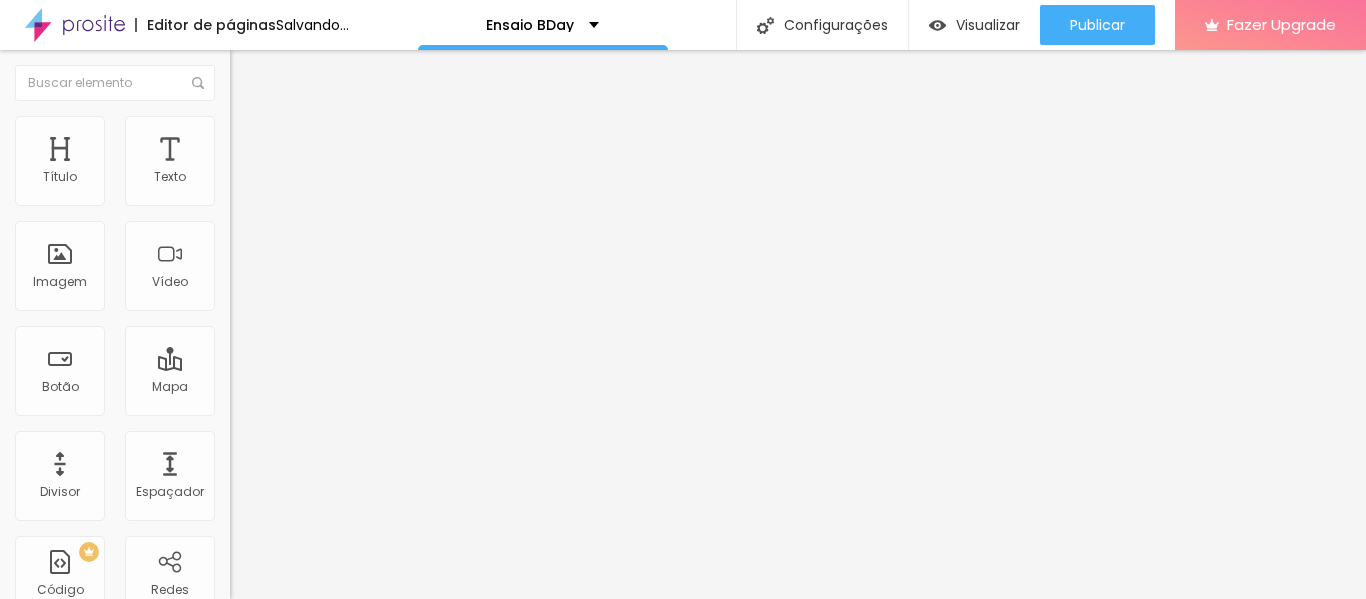 click at bounding box center (237, 193) 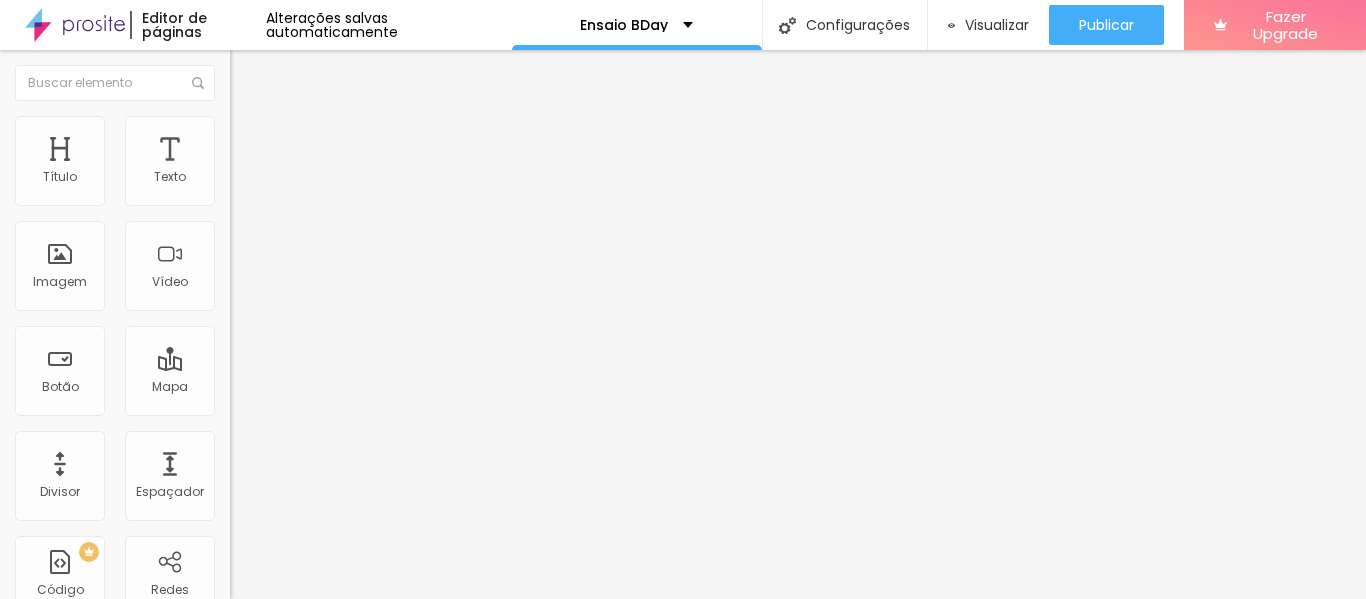 click on "Avançado" at bounding box center [281, 129] 